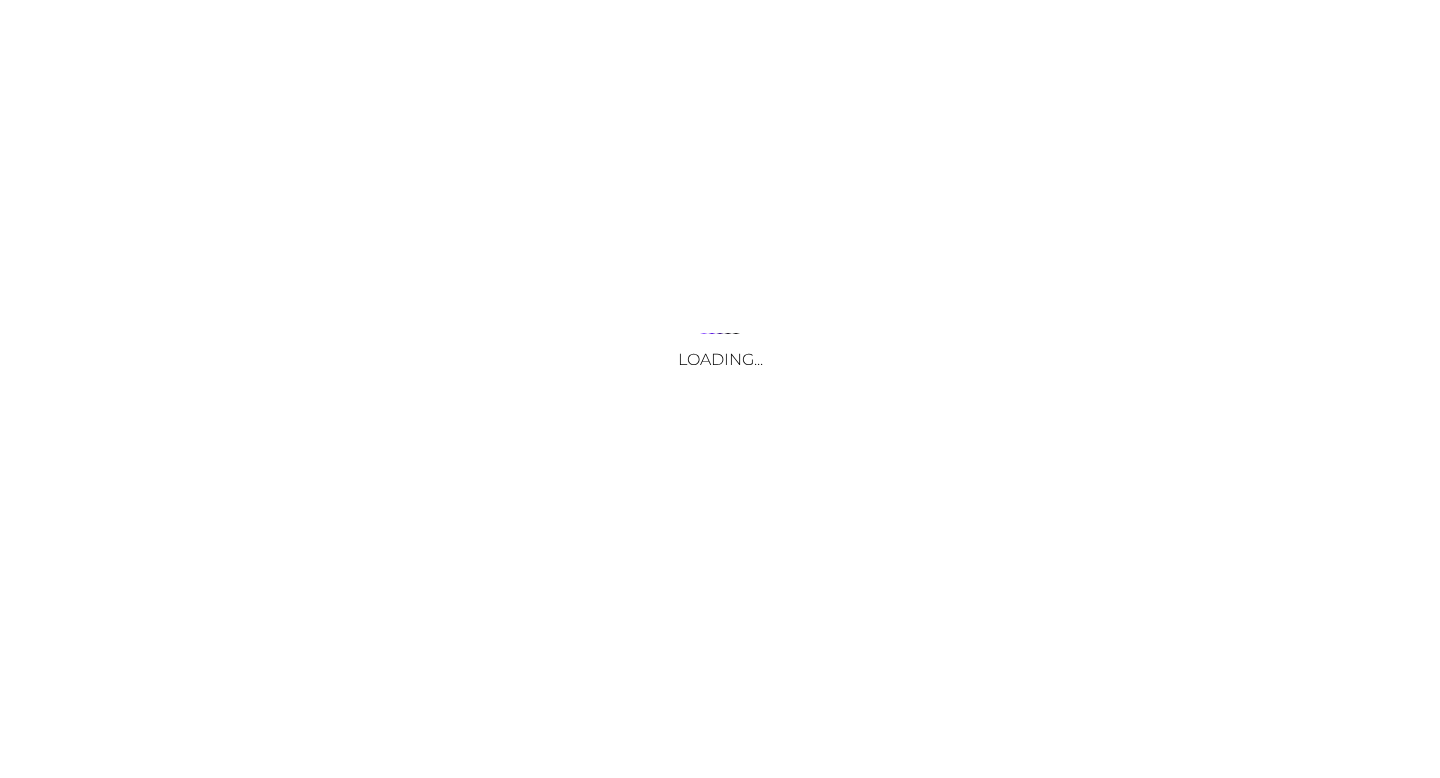 scroll, scrollTop: 0, scrollLeft: 0, axis: both 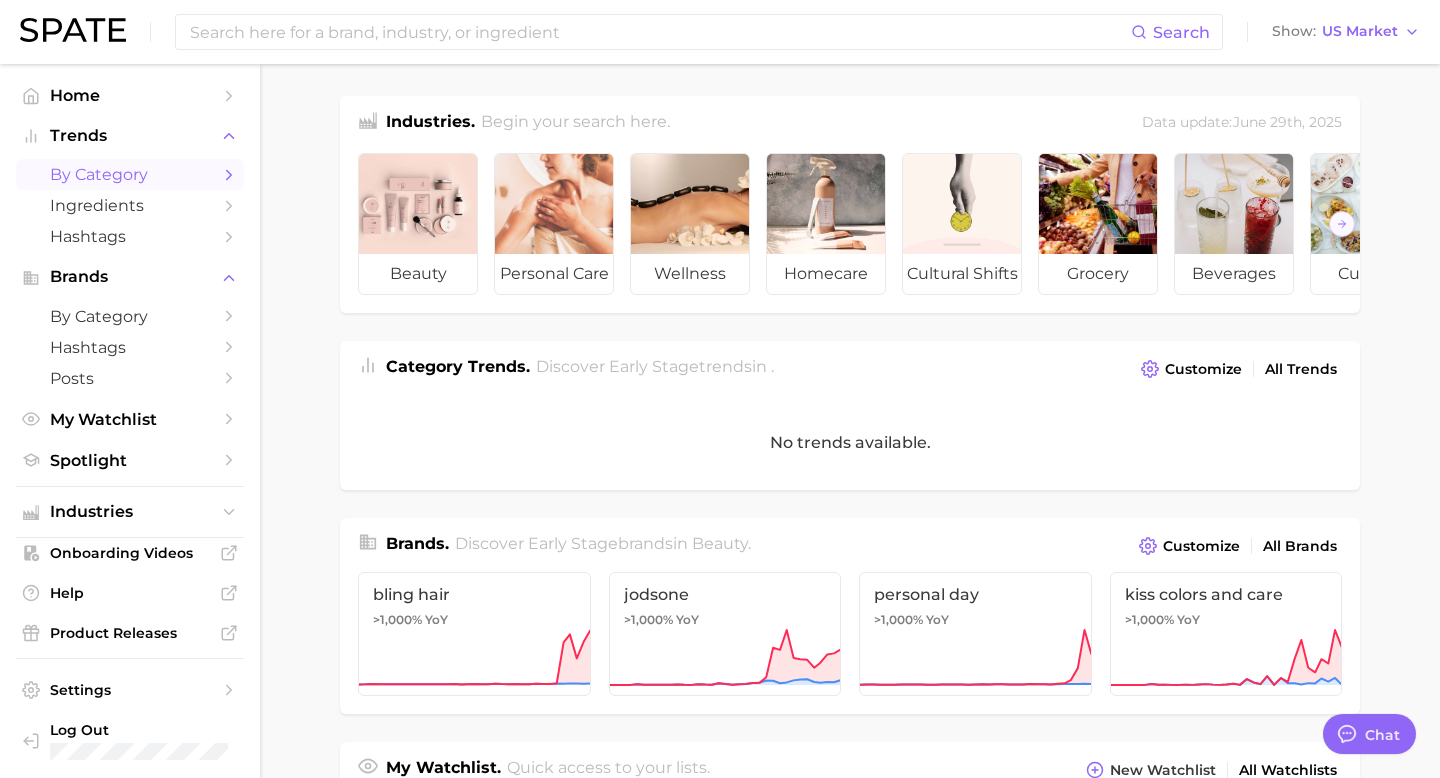 click on "by Category" at bounding box center (130, 174) 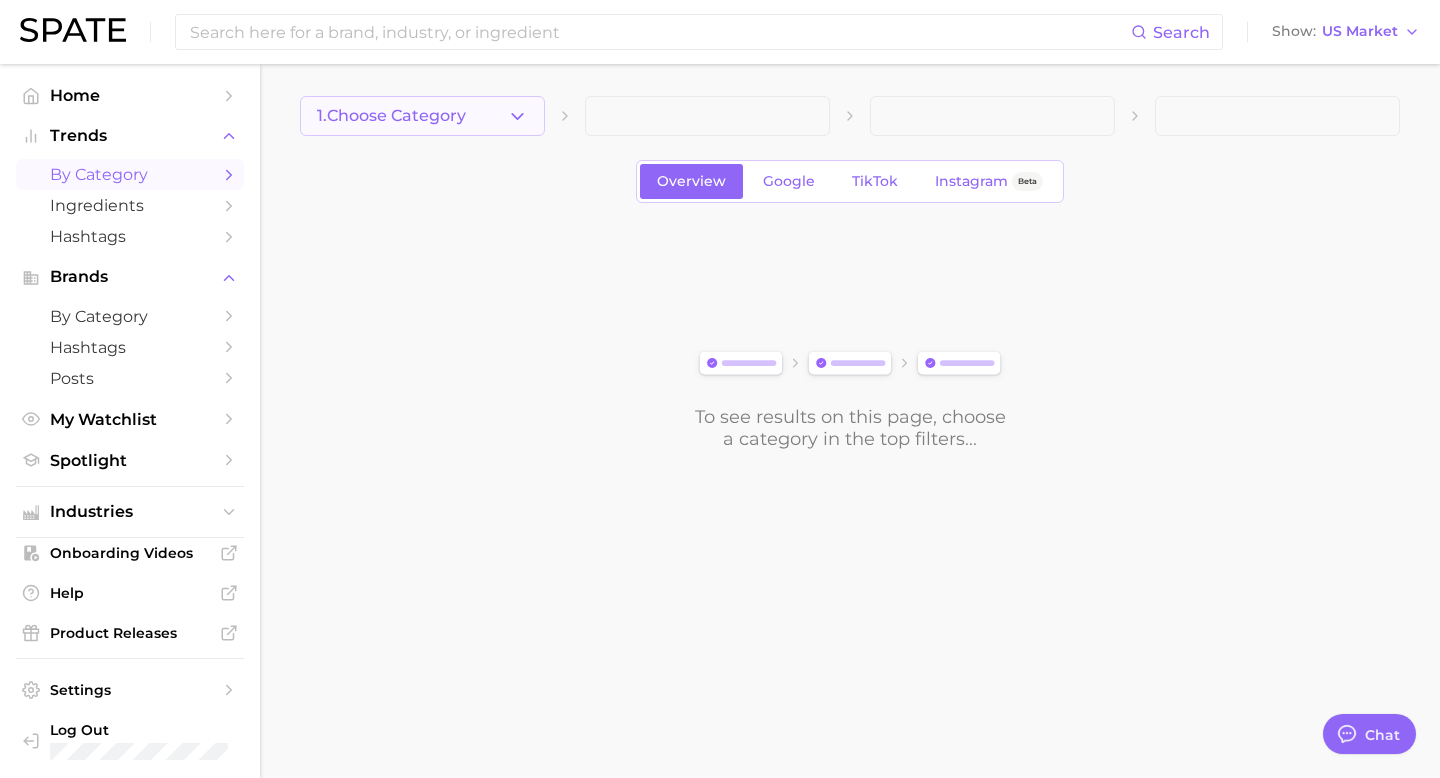 click on "1.  Choose Category" at bounding box center [422, 116] 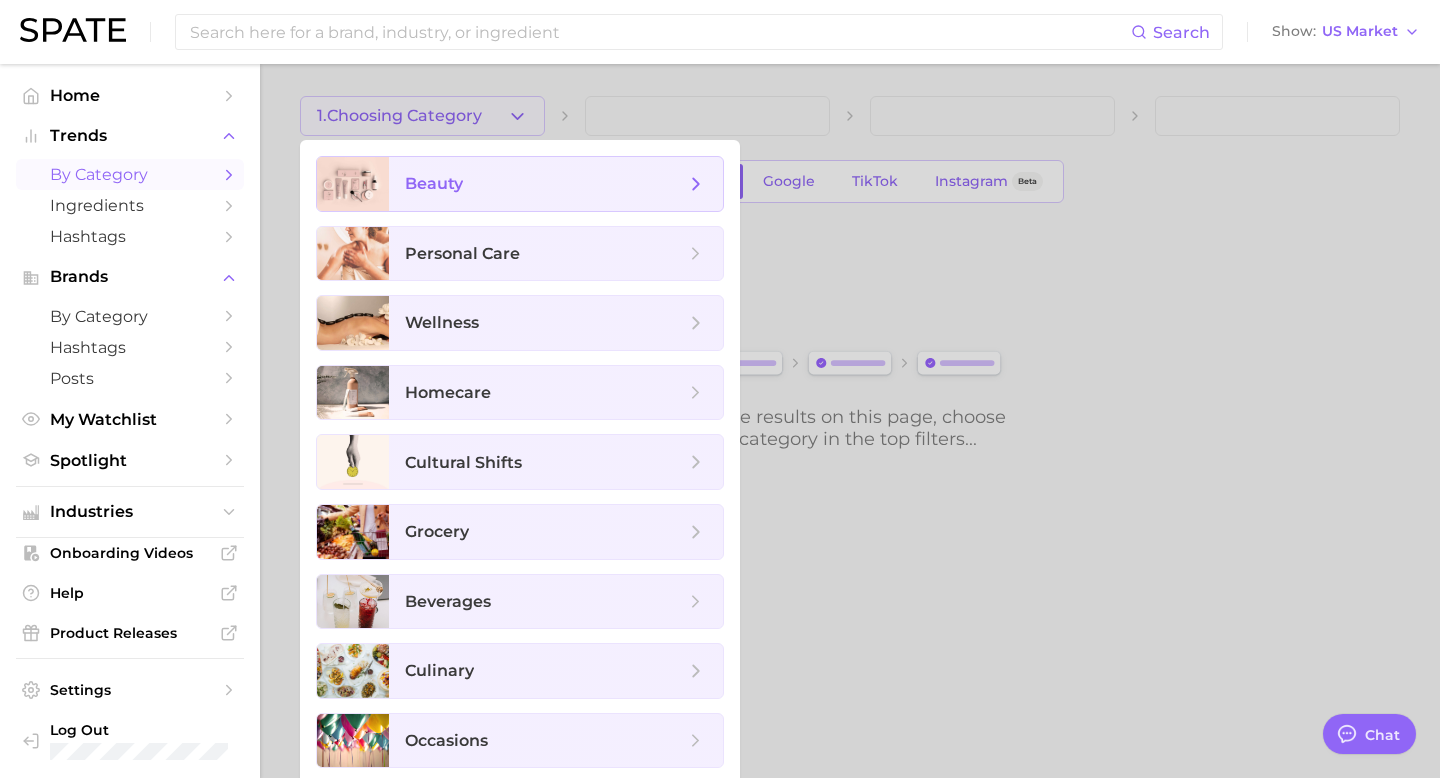 click on "beauty" at bounding box center [434, 183] 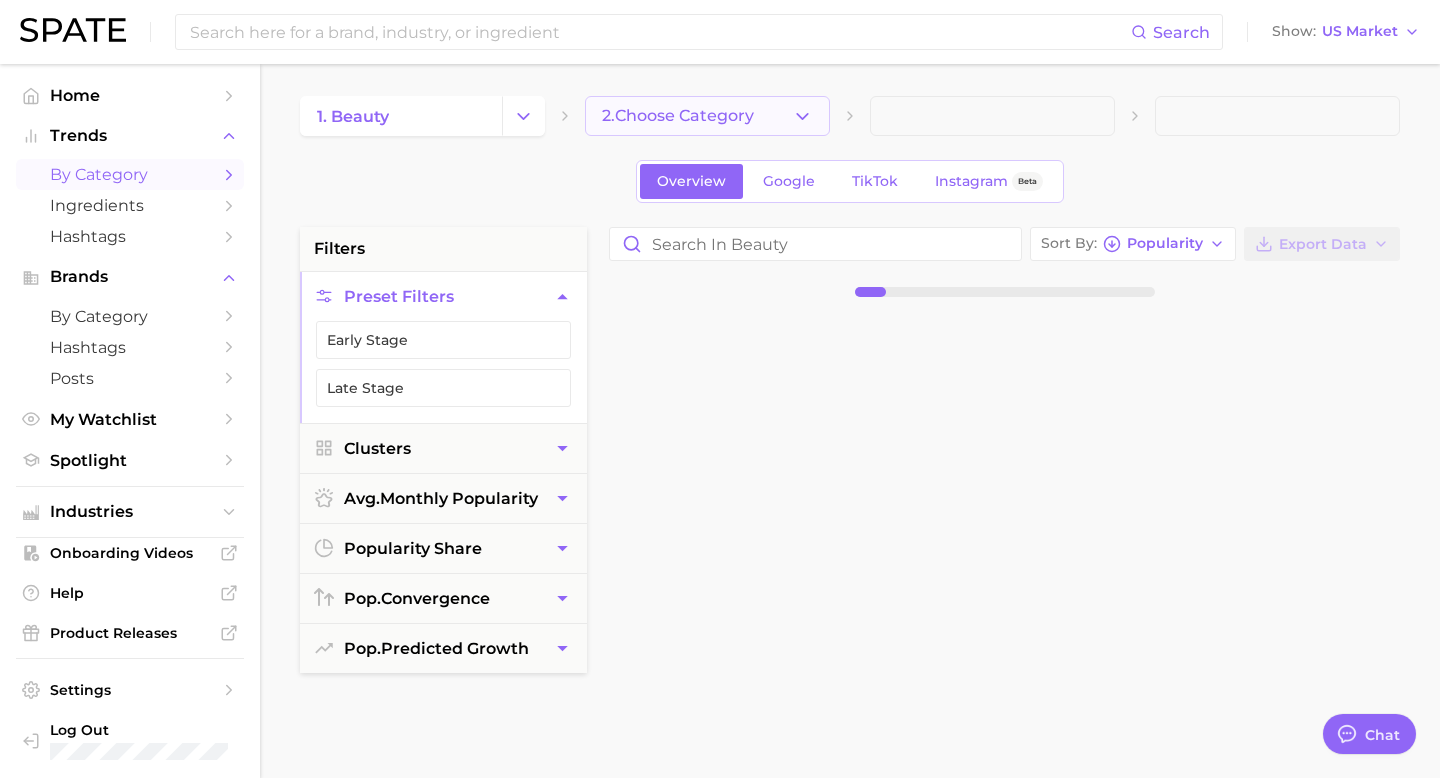click on "2.  Choose Category" at bounding box center [678, 116] 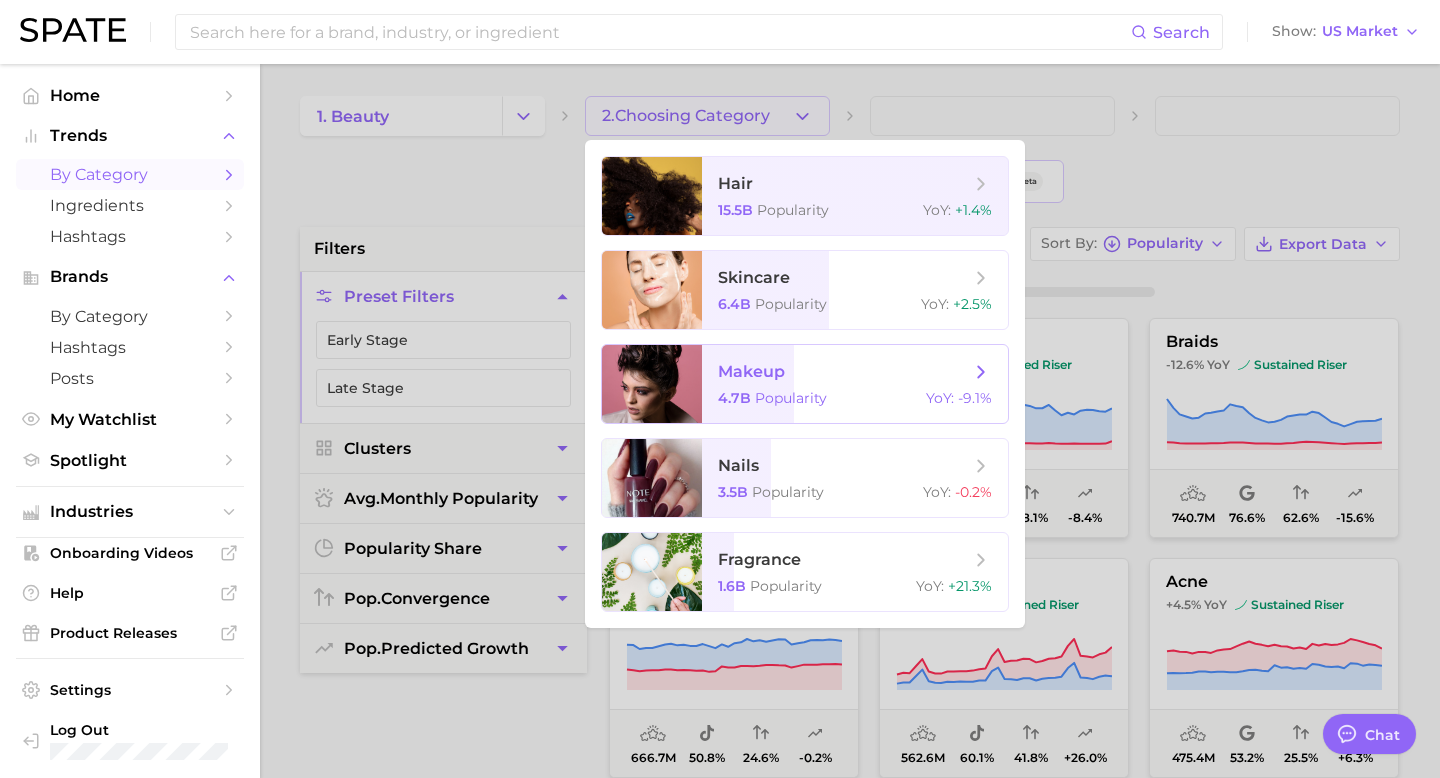 click on "makeup" at bounding box center (751, 371) 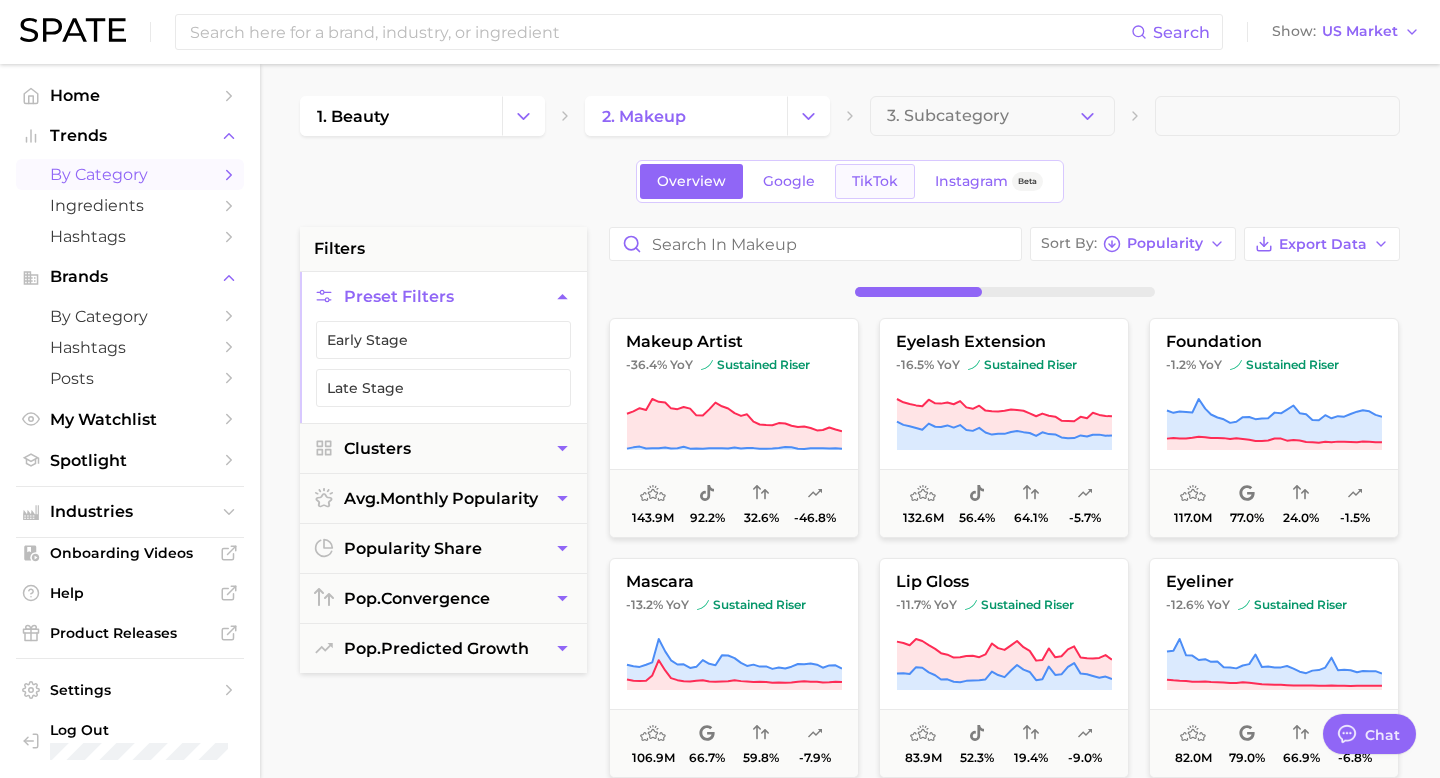 click on "TikTok" at bounding box center (875, 181) 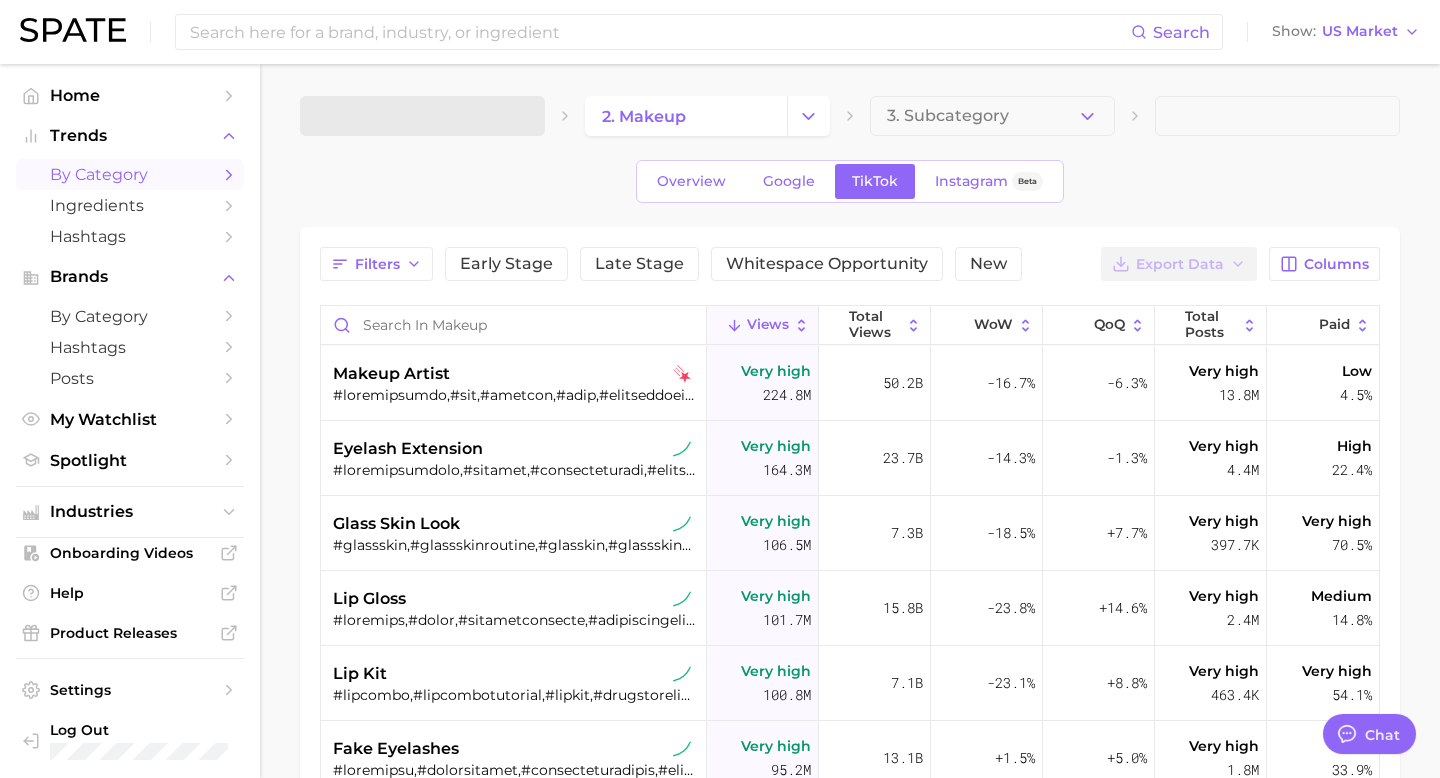 type on "x" 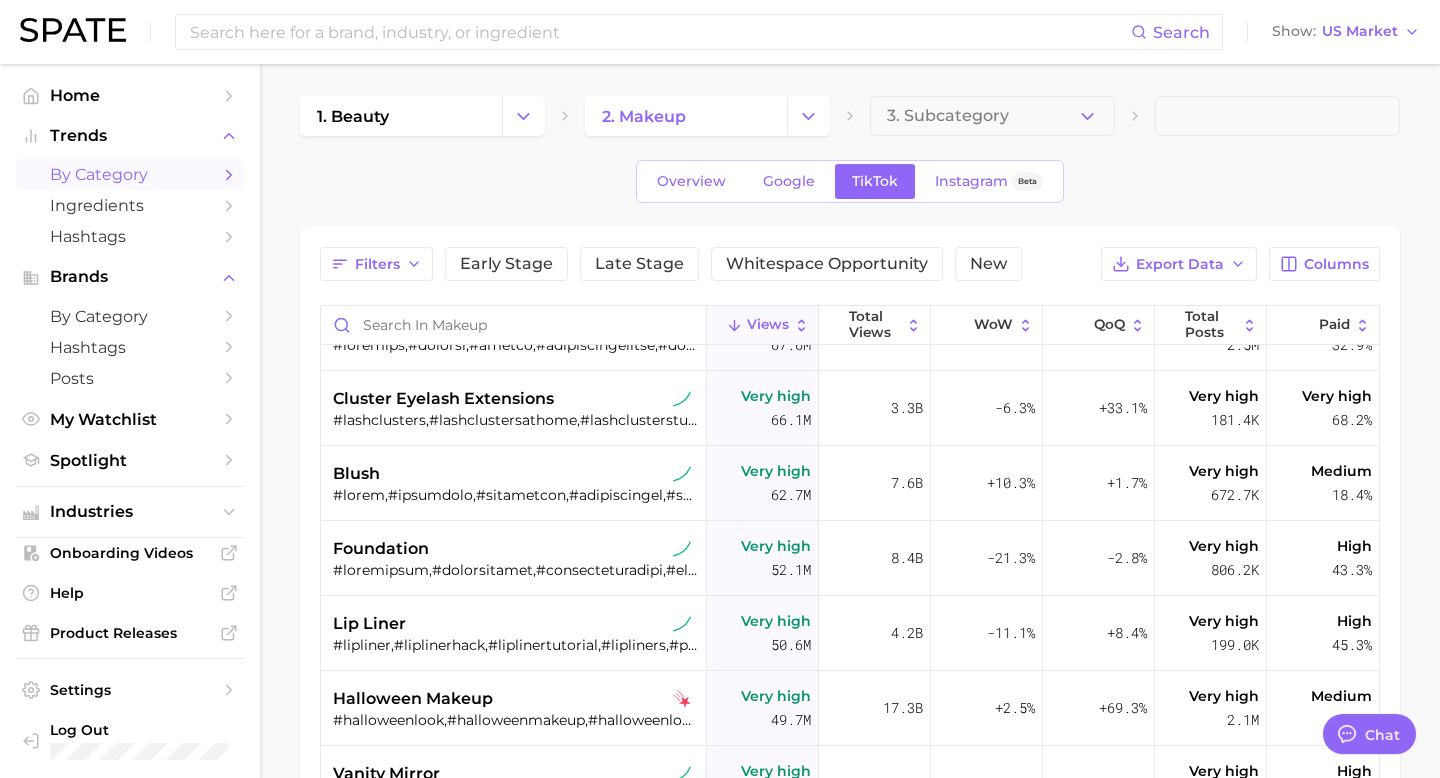 scroll, scrollTop: 980, scrollLeft: 0, axis: vertical 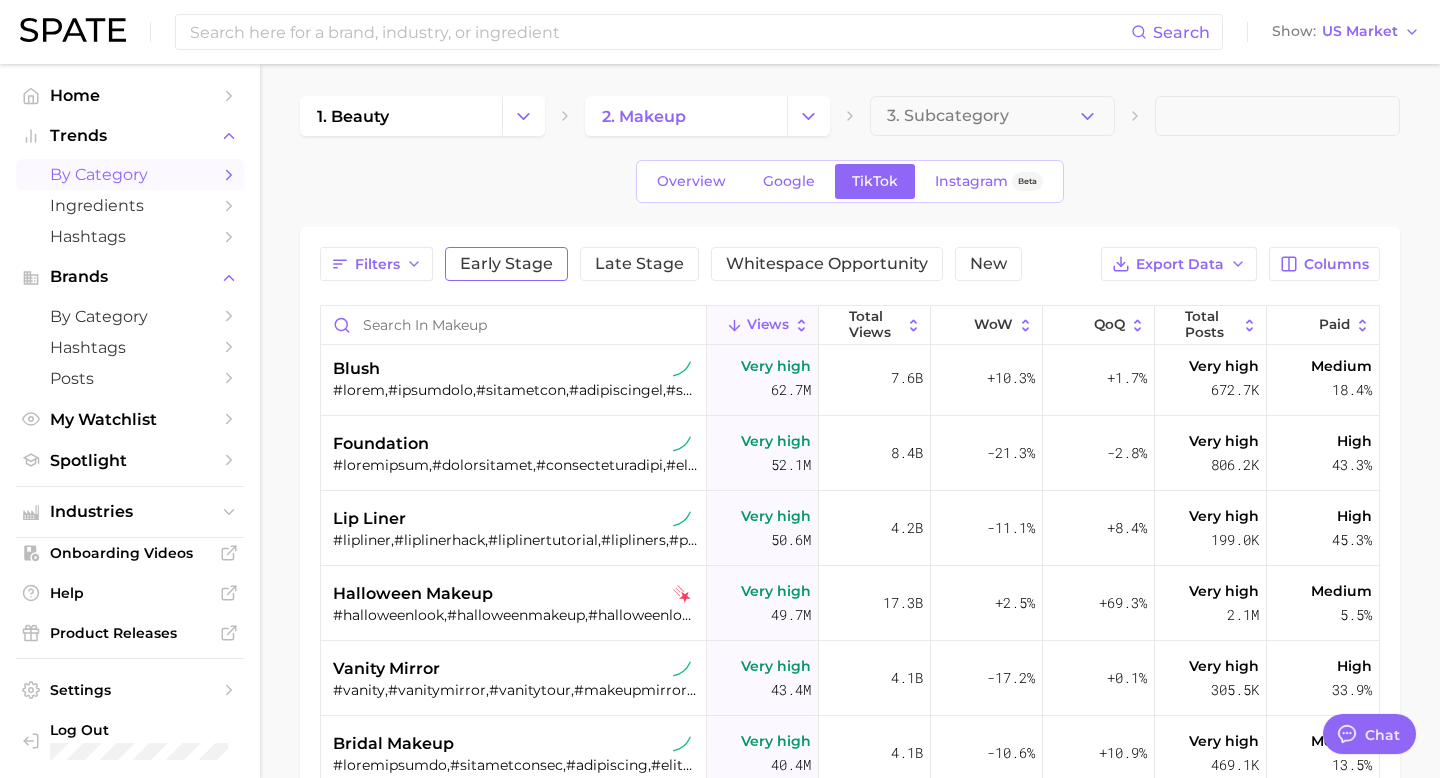 click on "Early Stage" at bounding box center (506, 264) 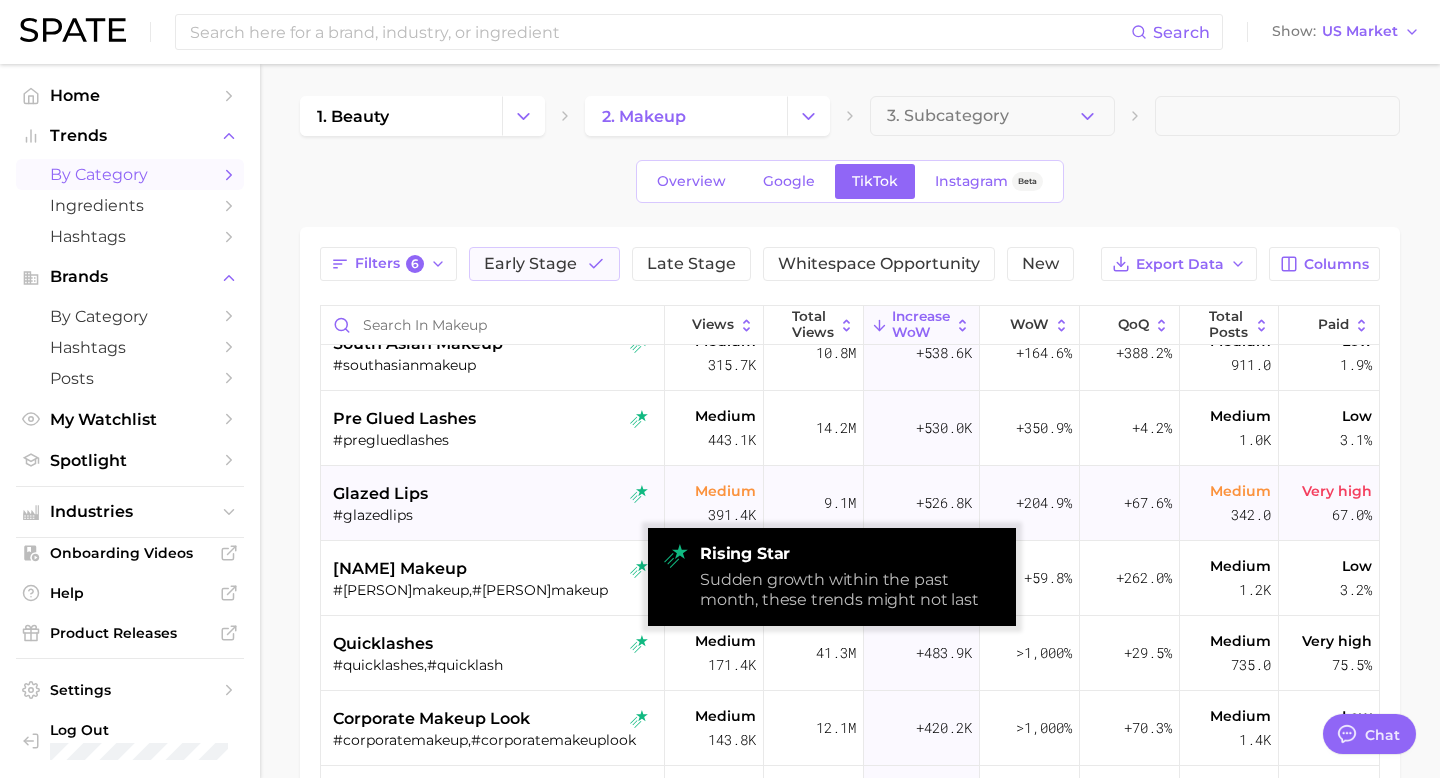 scroll, scrollTop: 1157, scrollLeft: 0, axis: vertical 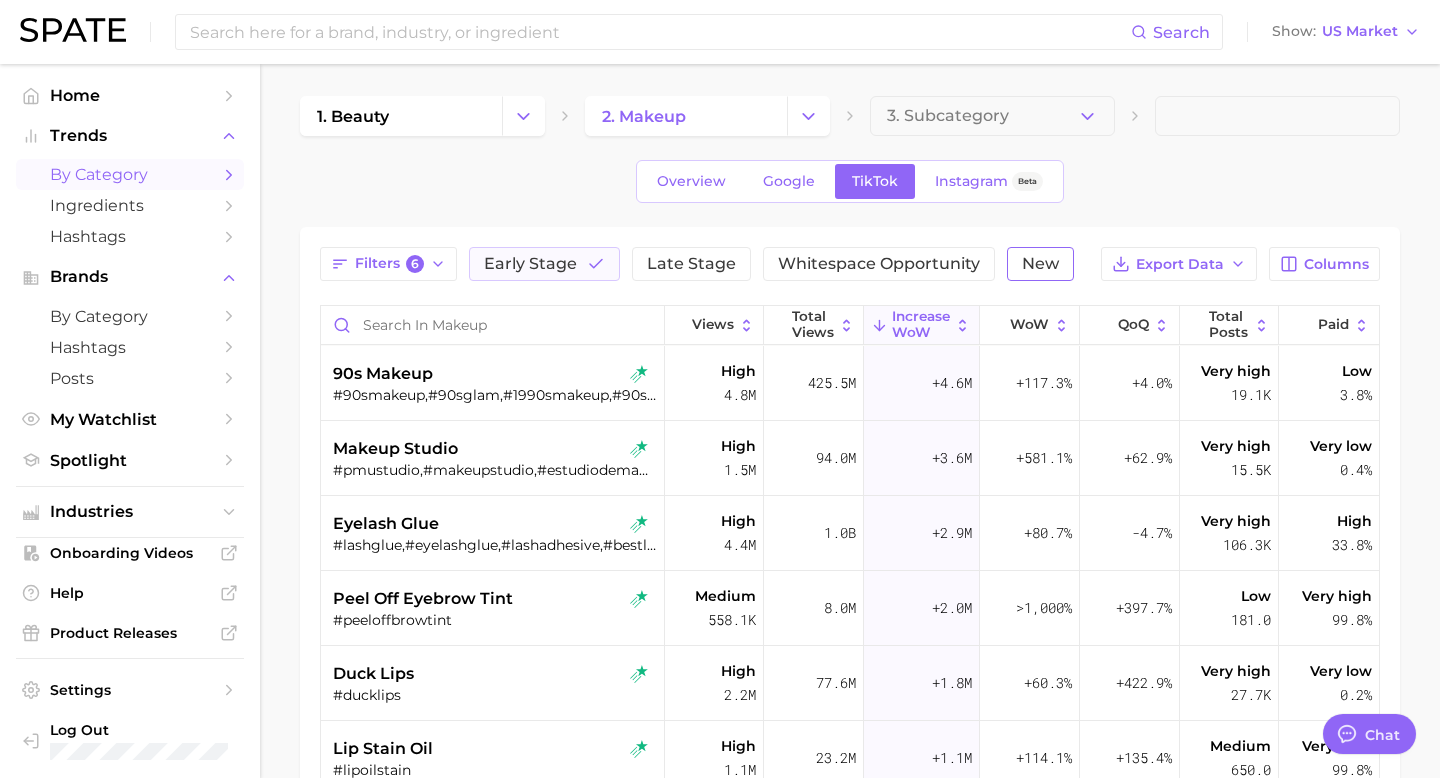 click on "New" at bounding box center (1040, 264) 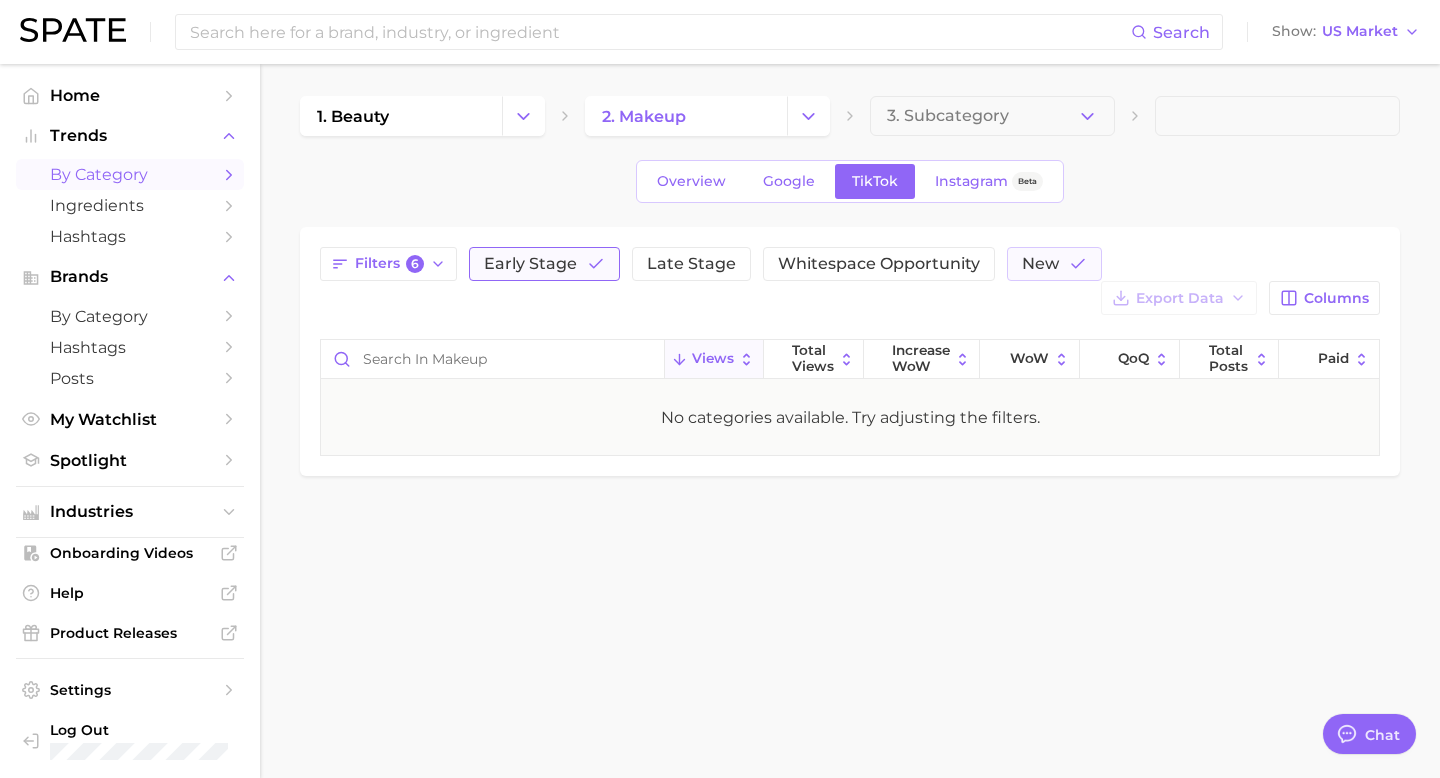 click on "Early Stage" at bounding box center (544, 264) 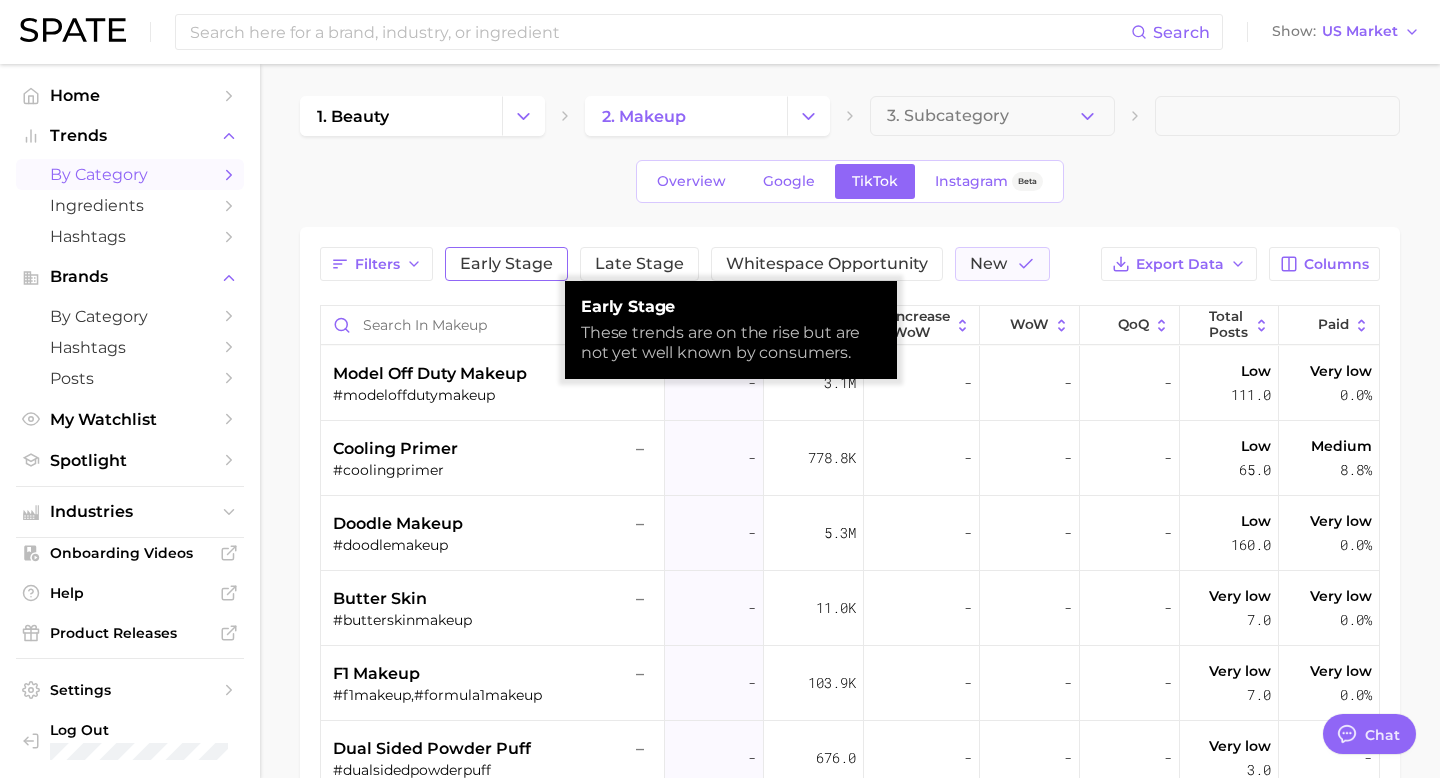 click on "Early Stage" at bounding box center (506, 264) 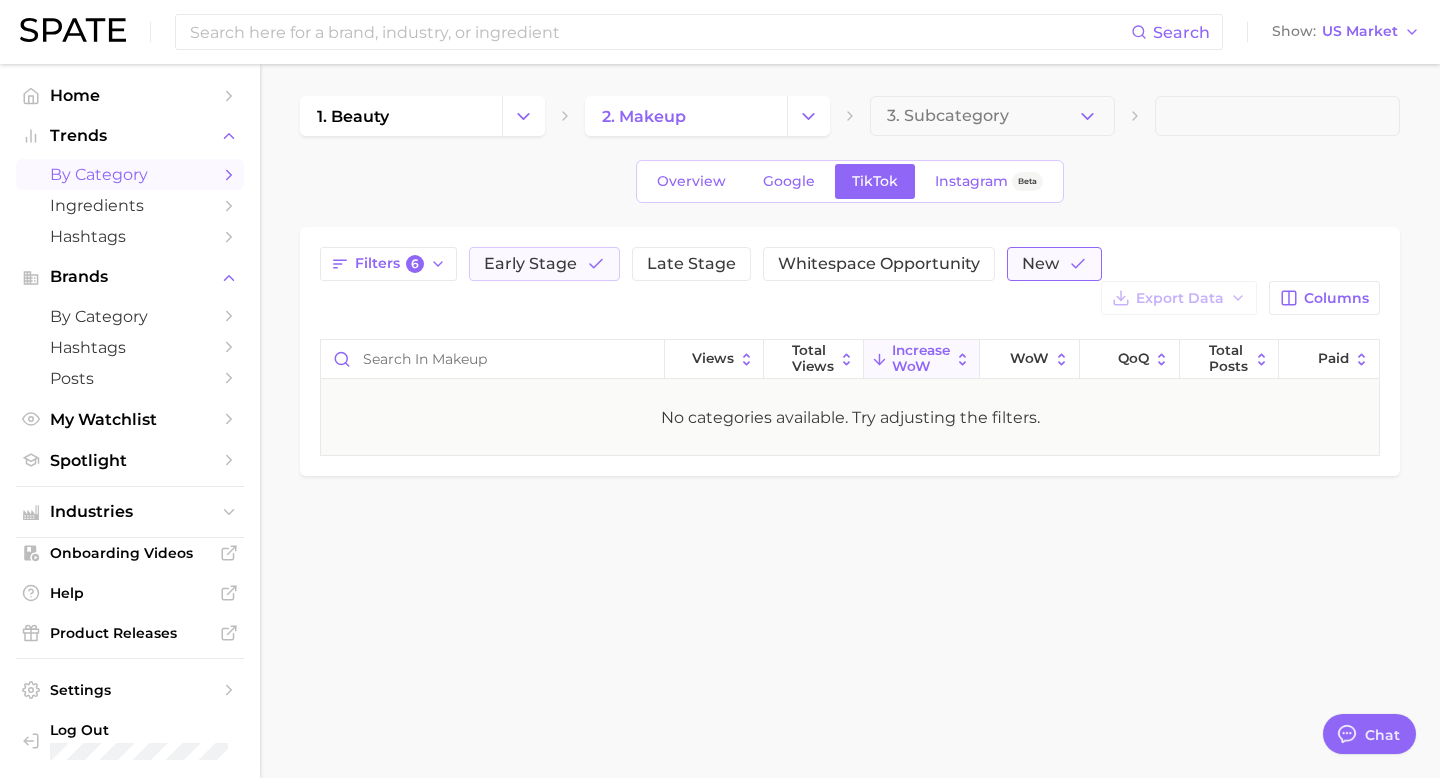 click on "New" at bounding box center [1054, 264] 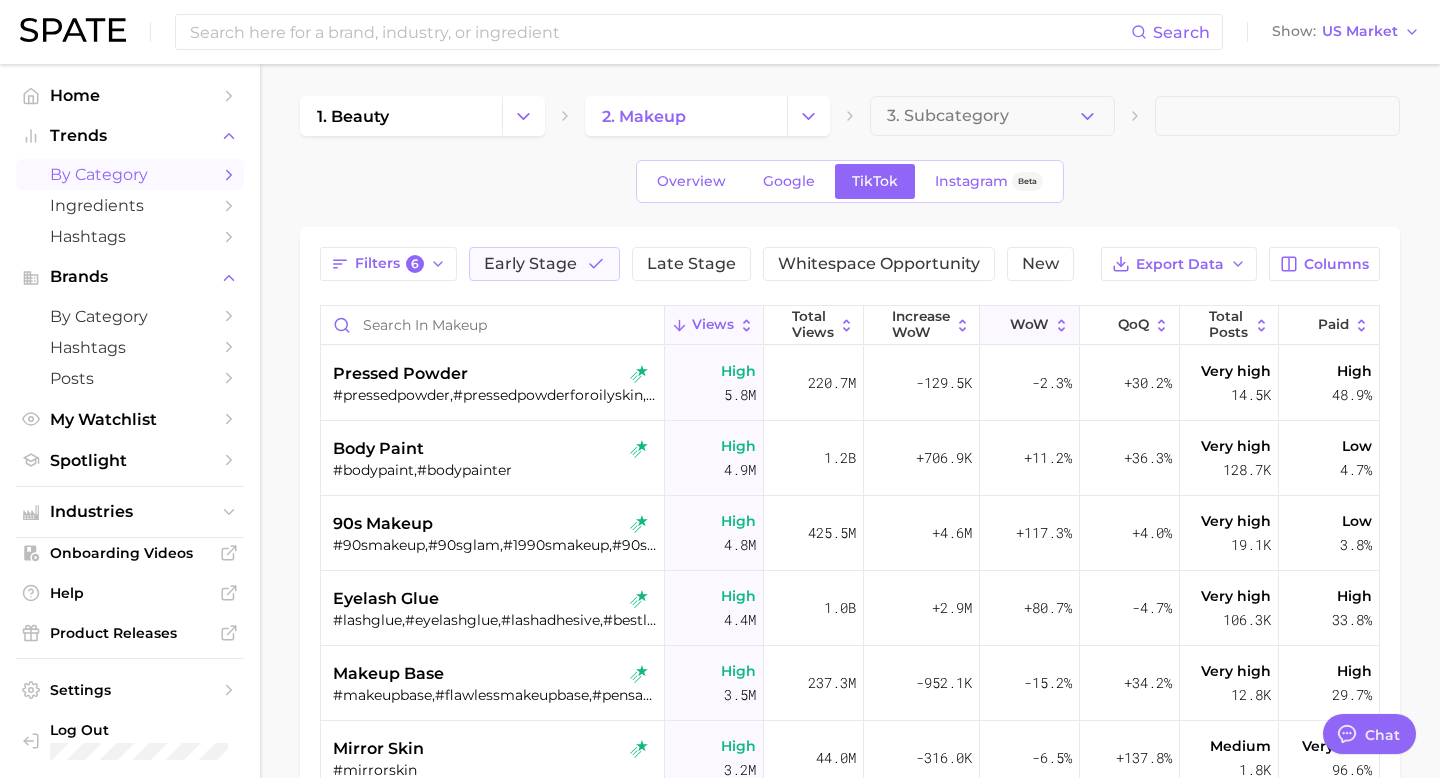 click on "WoW" at bounding box center (1030, 325) 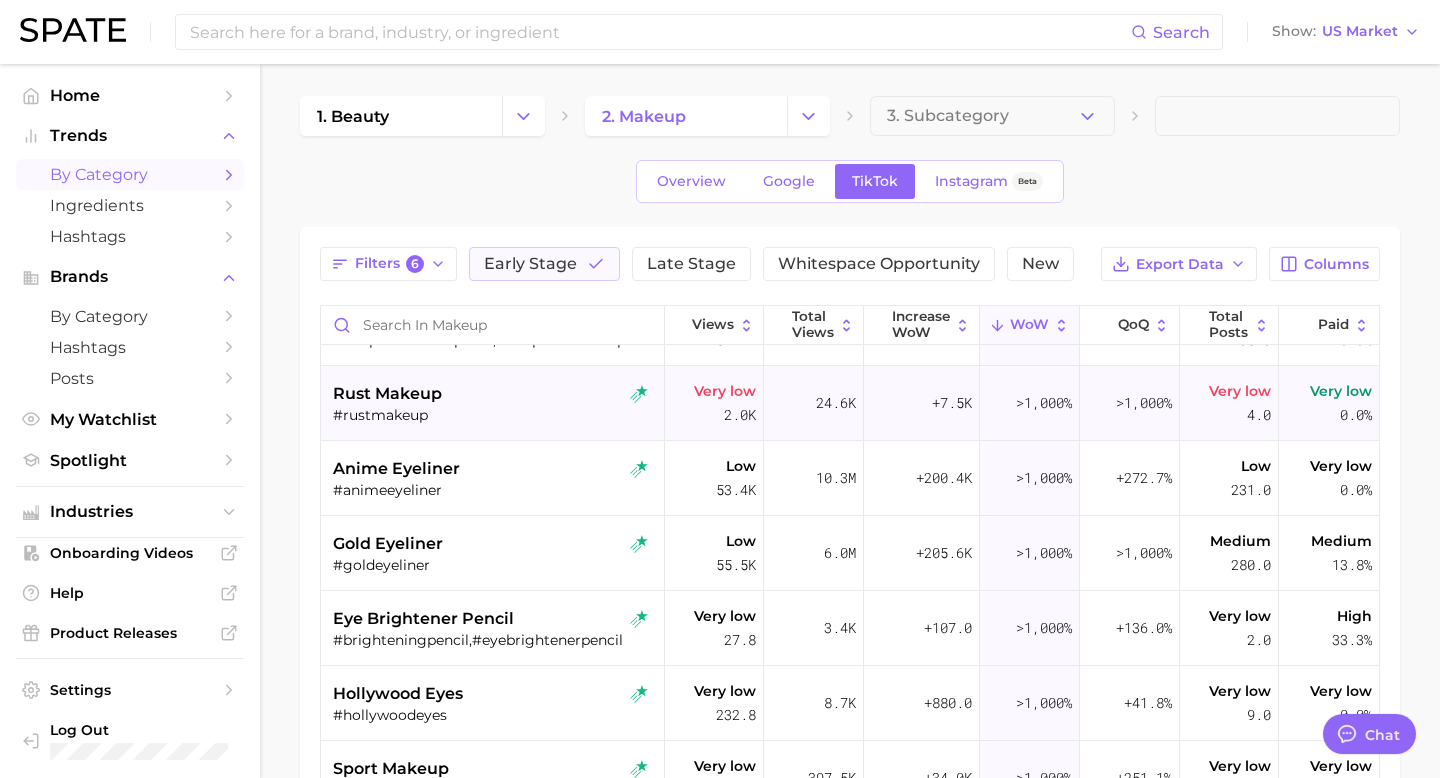 scroll, scrollTop: 58, scrollLeft: 0, axis: vertical 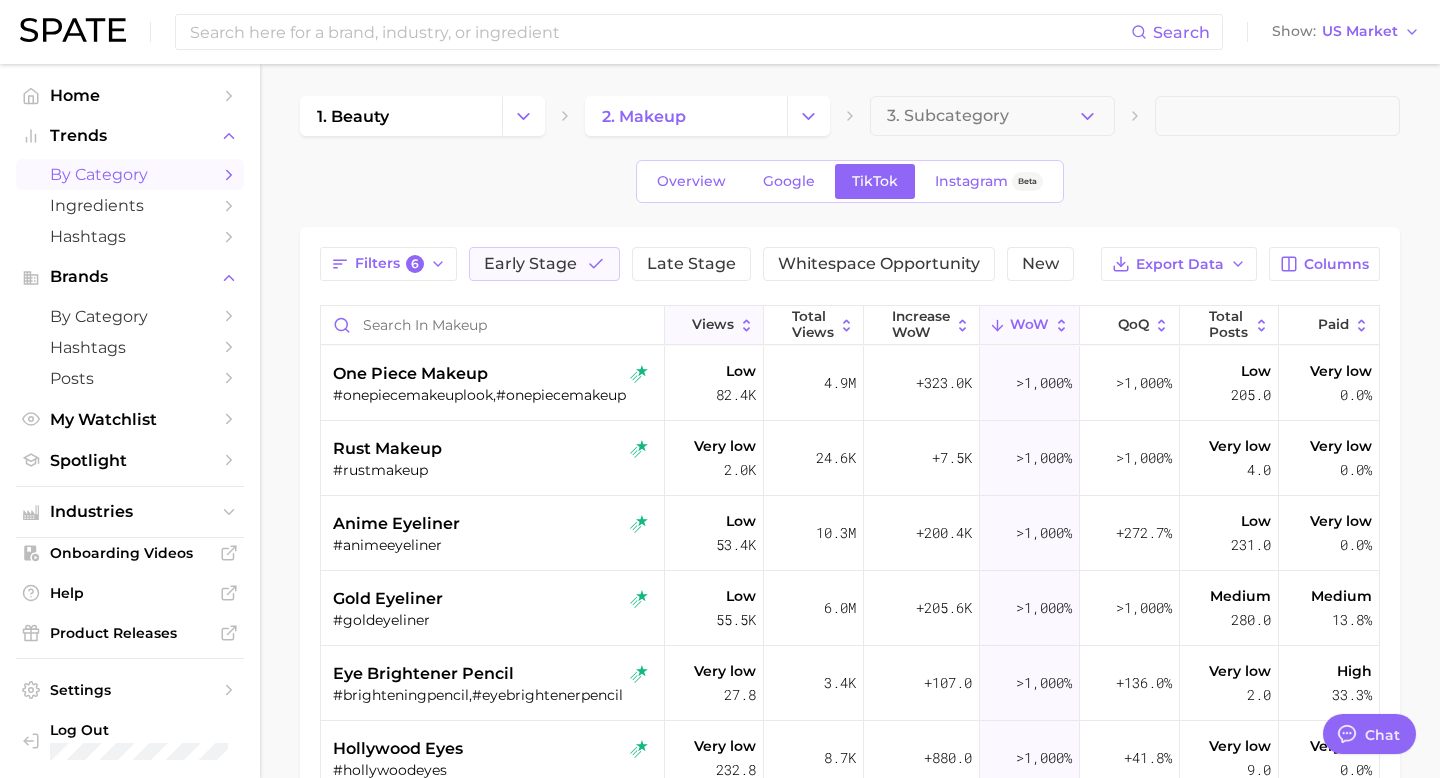 click on "Views" at bounding box center [713, 325] 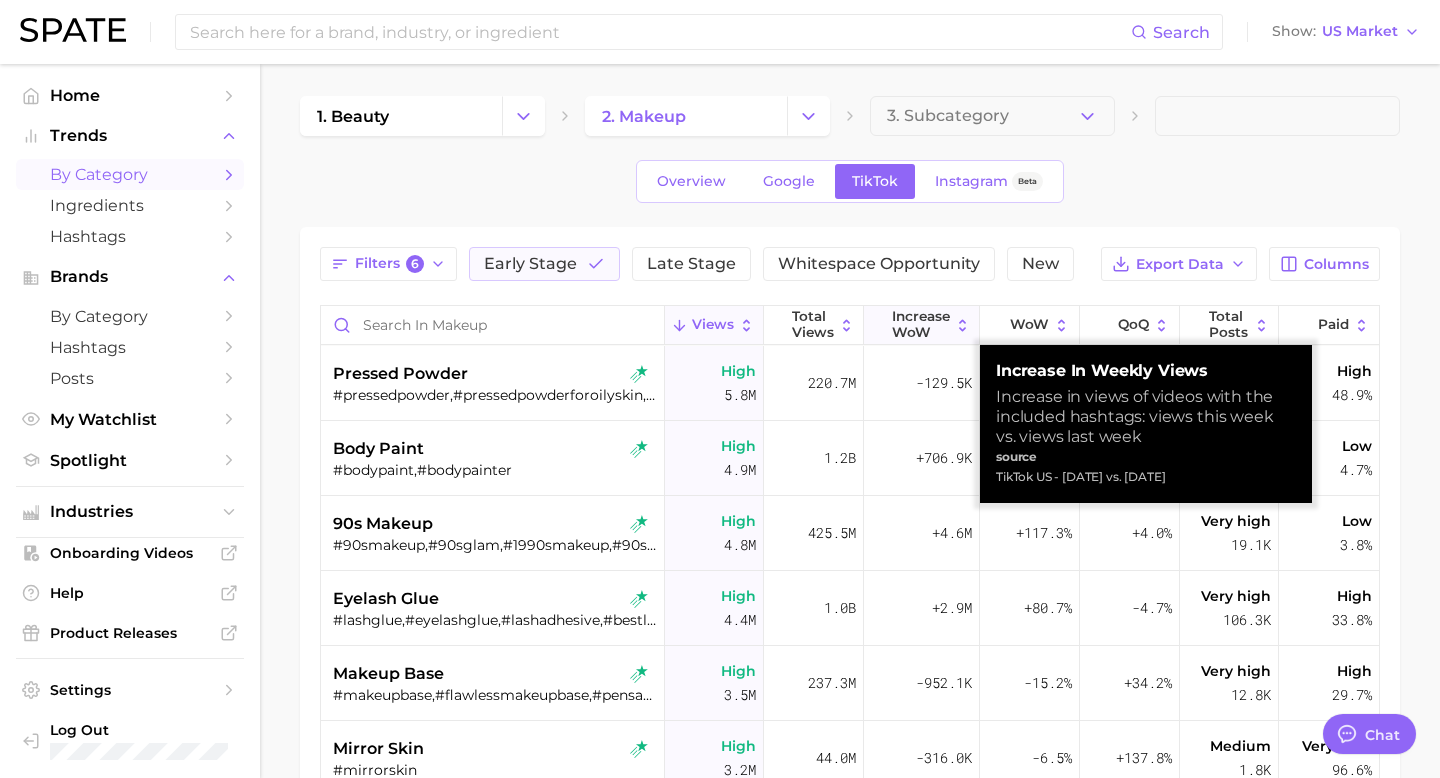 click on "Increase WoW" at bounding box center [921, 324] 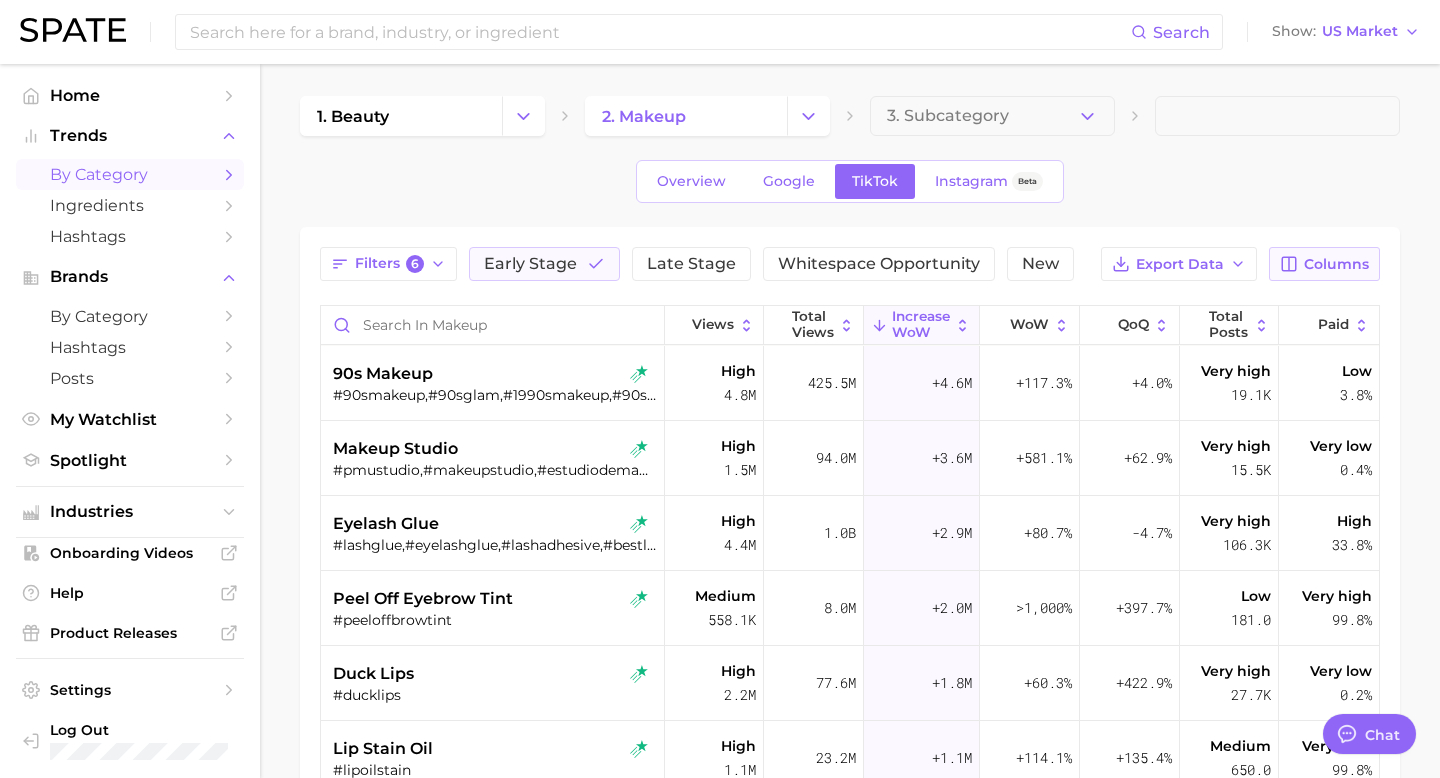 click on "Columns" at bounding box center (1324, 264) 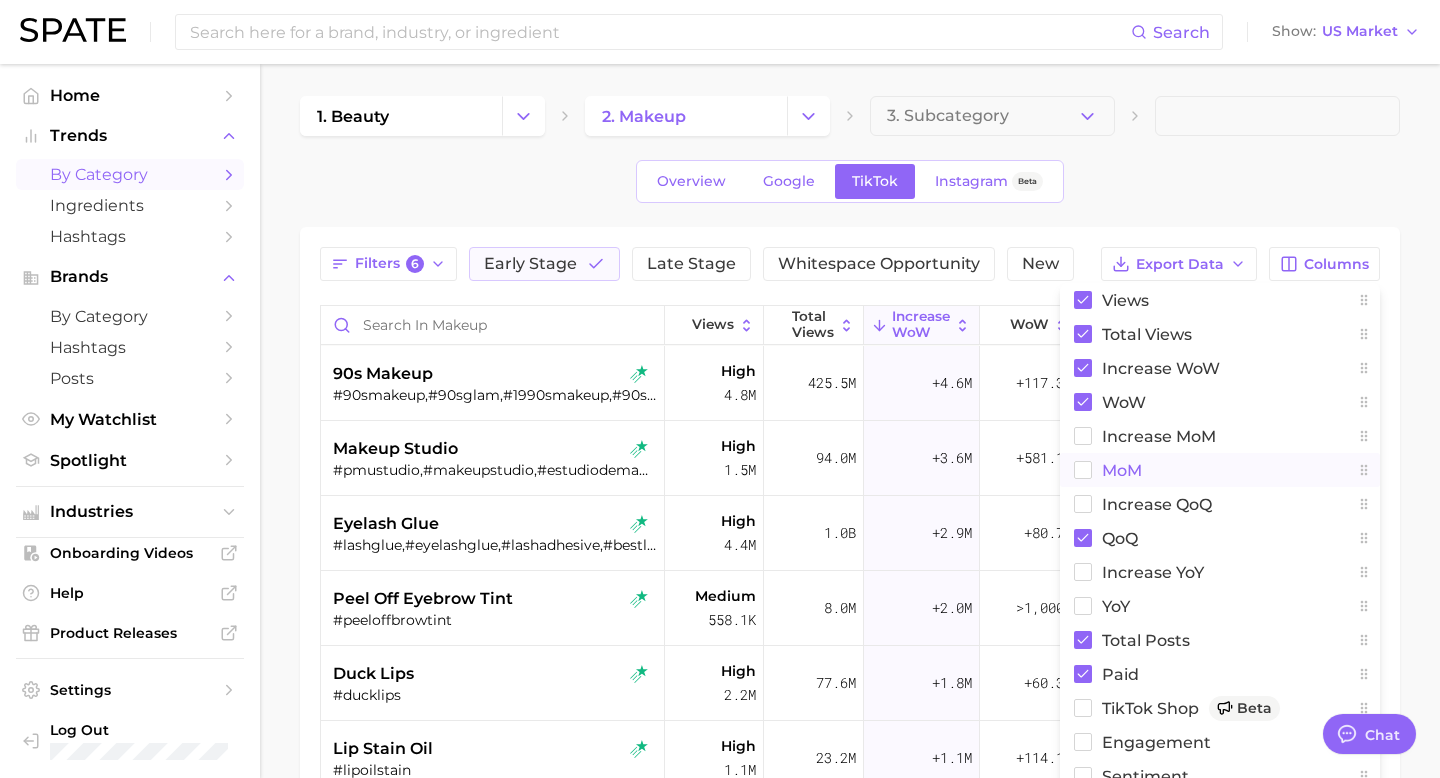 click 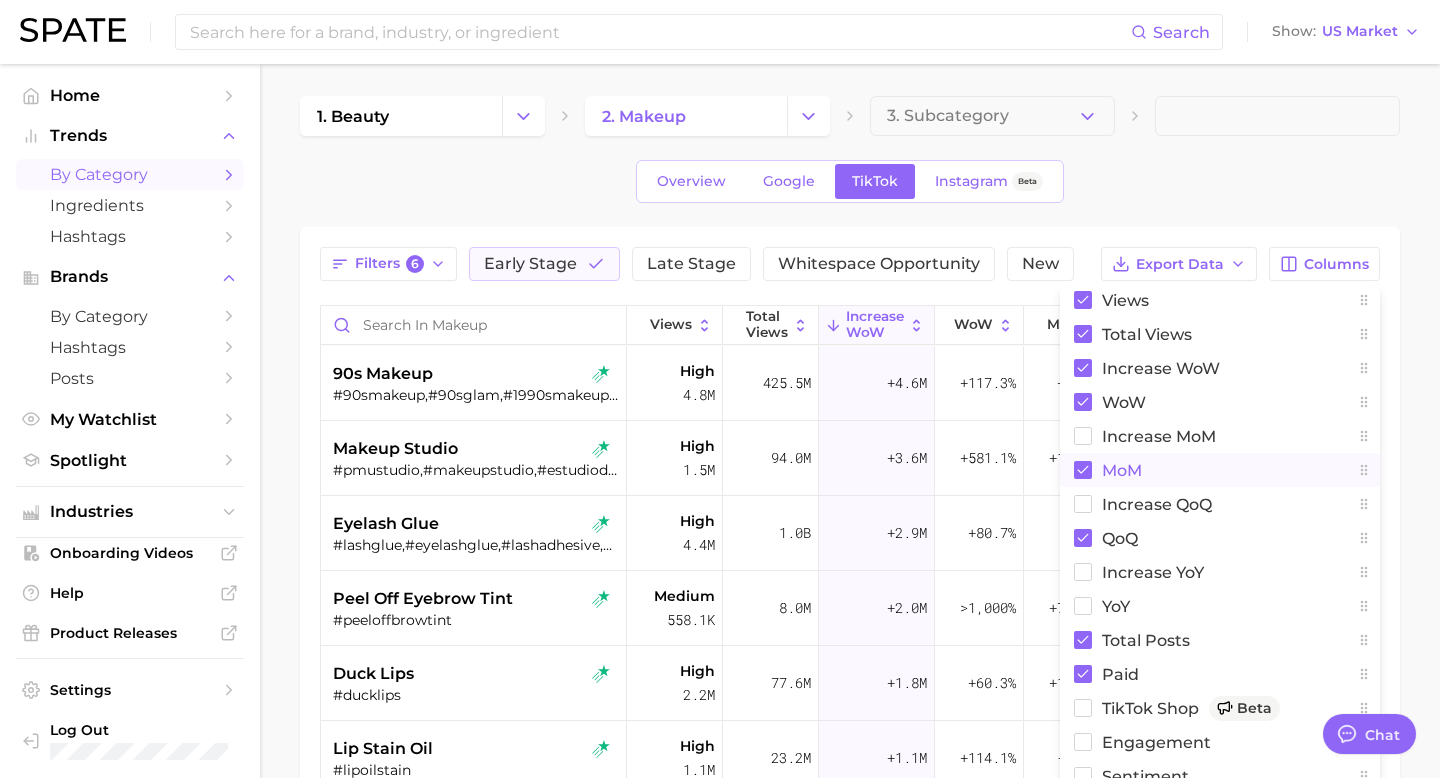 click on "Overview Google TikTok Instagram Beta" at bounding box center [850, 181] 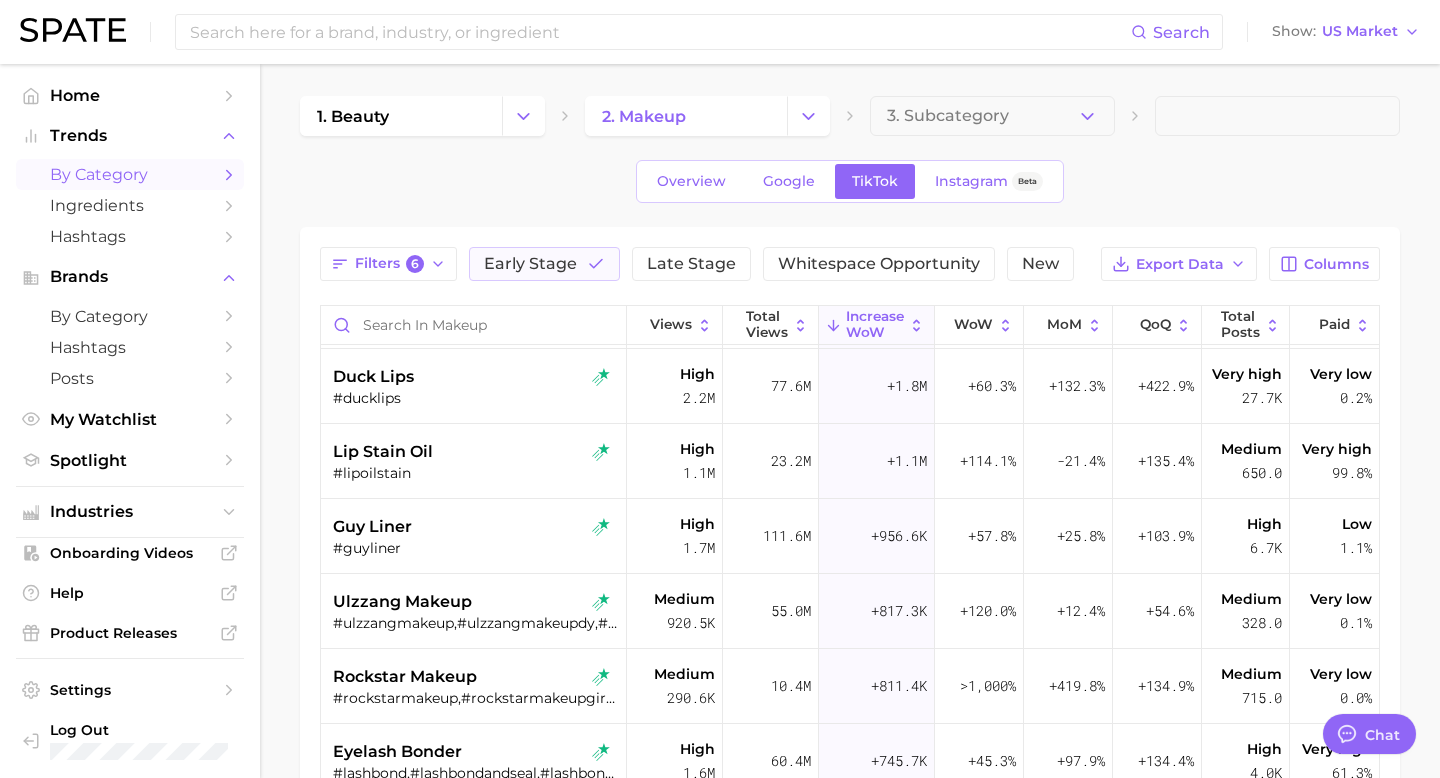 scroll, scrollTop: 0, scrollLeft: 0, axis: both 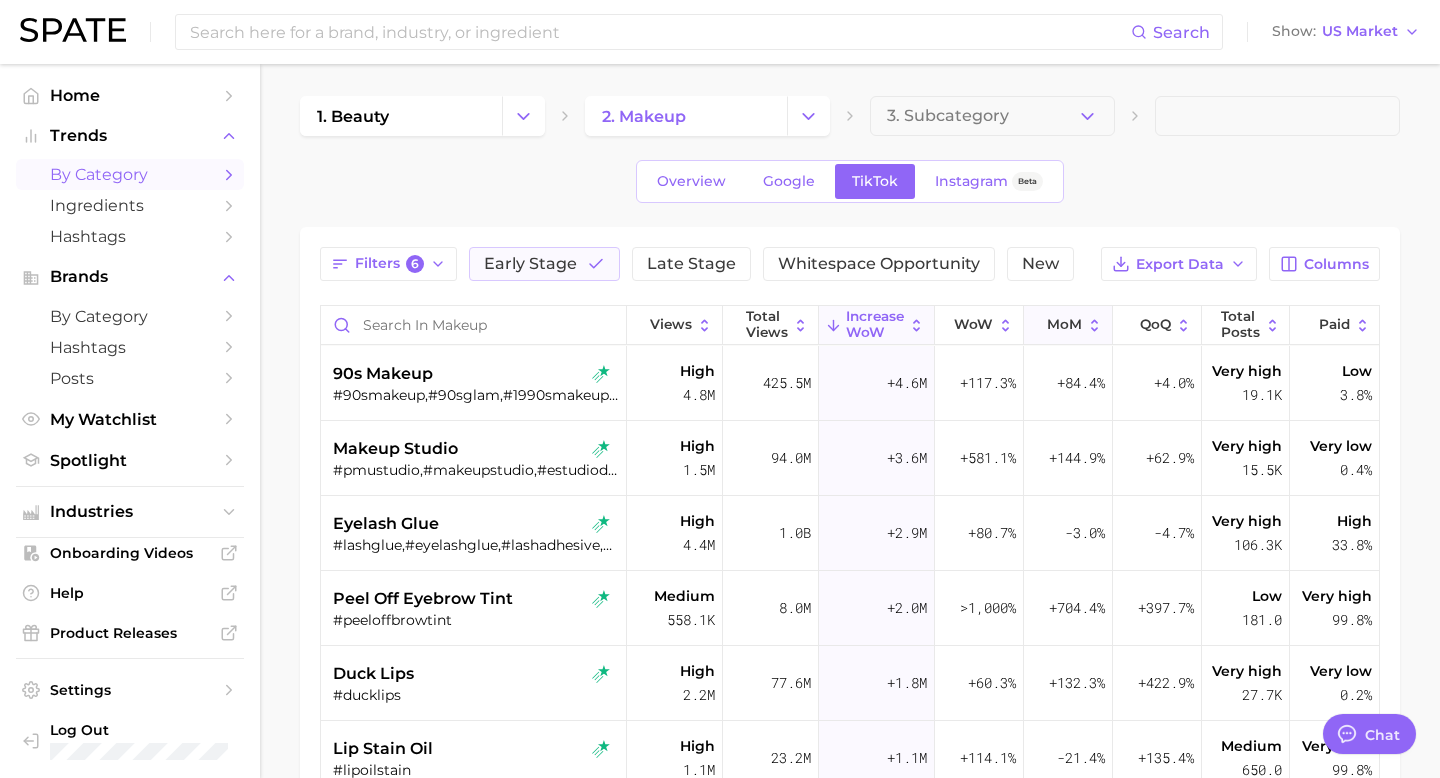 click on "MoM" at bounding box center (1064, 325) 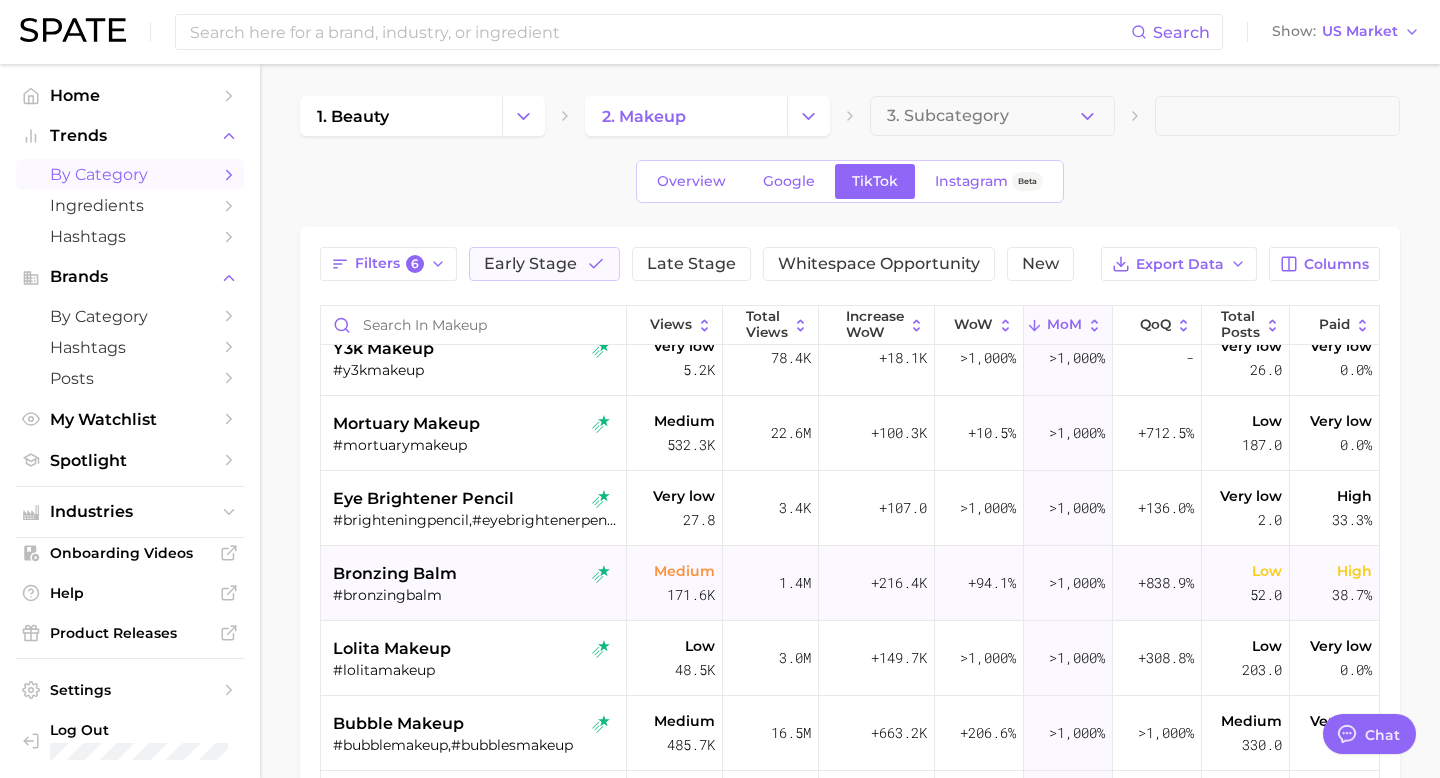 scroll, scrollTop: 433, scrollLeft: 0, axis: vertical 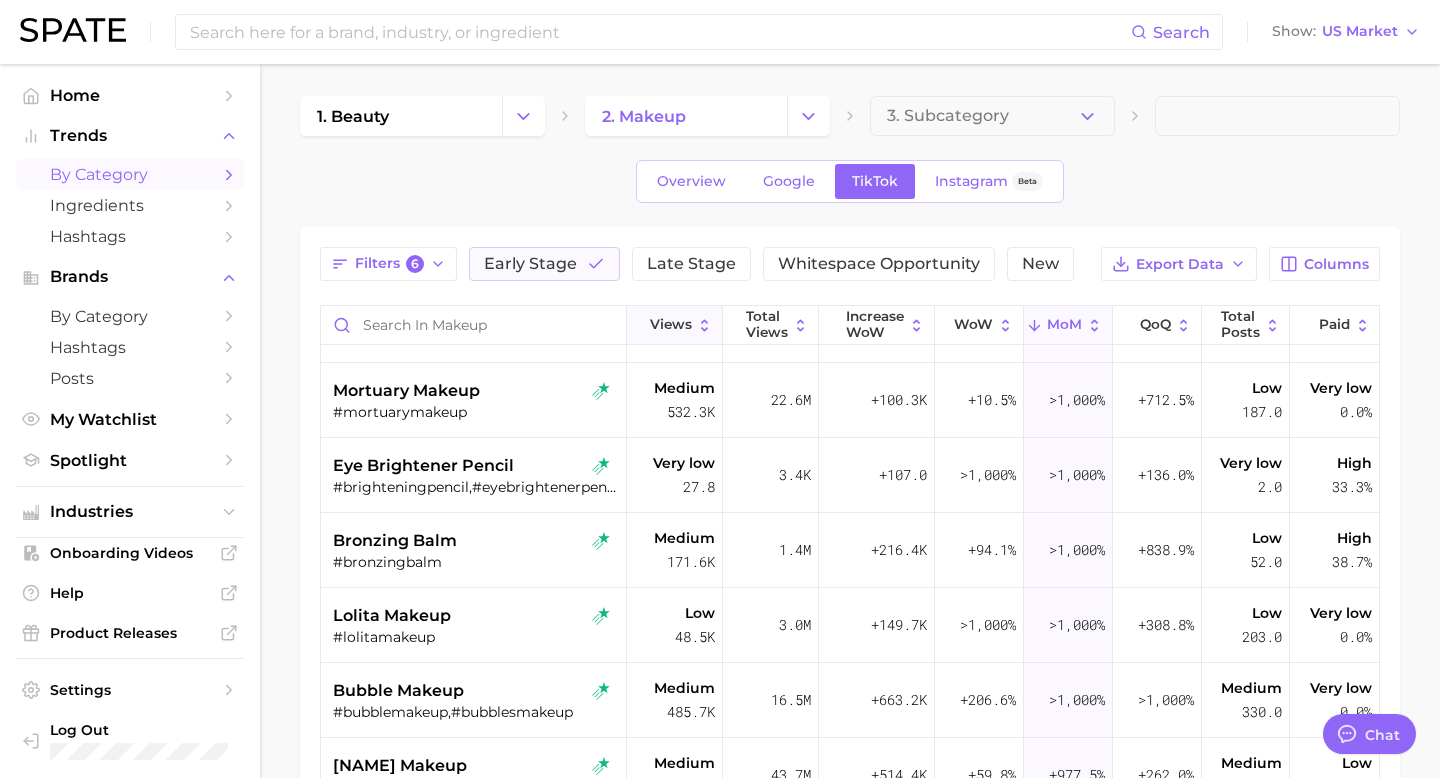click on "Views" at bounding box center [671, 325] 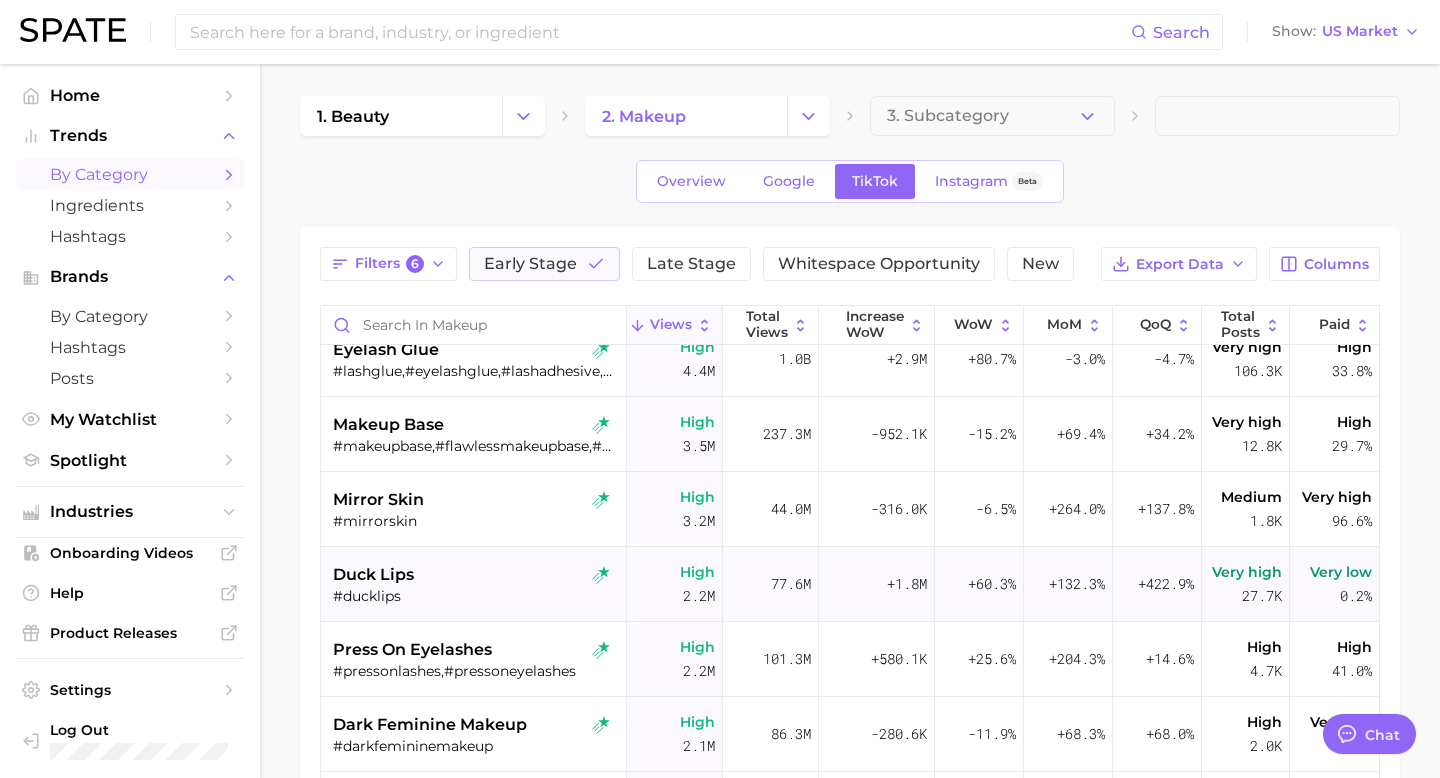 scroll, scrollTop: 250, scrollLeft: 0, axis: vertical 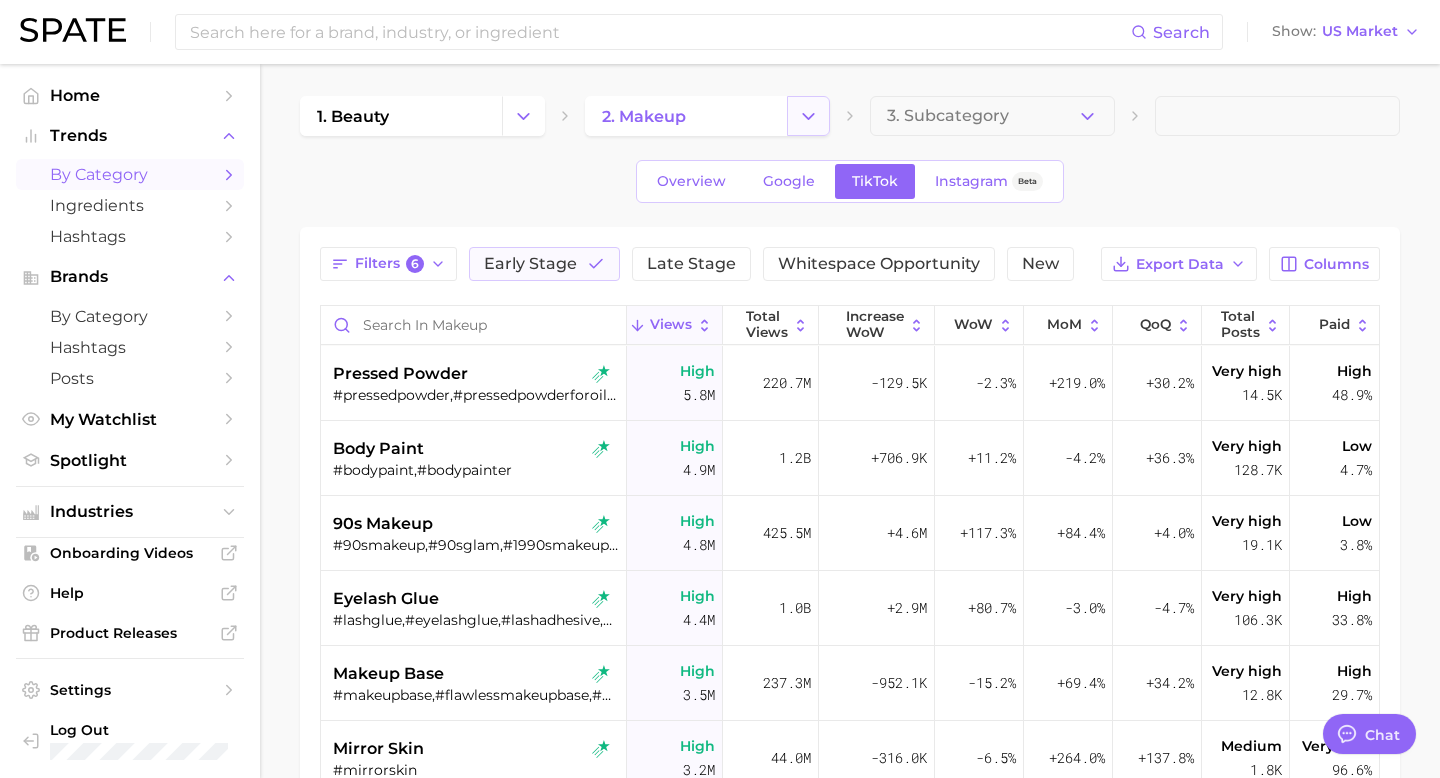 click 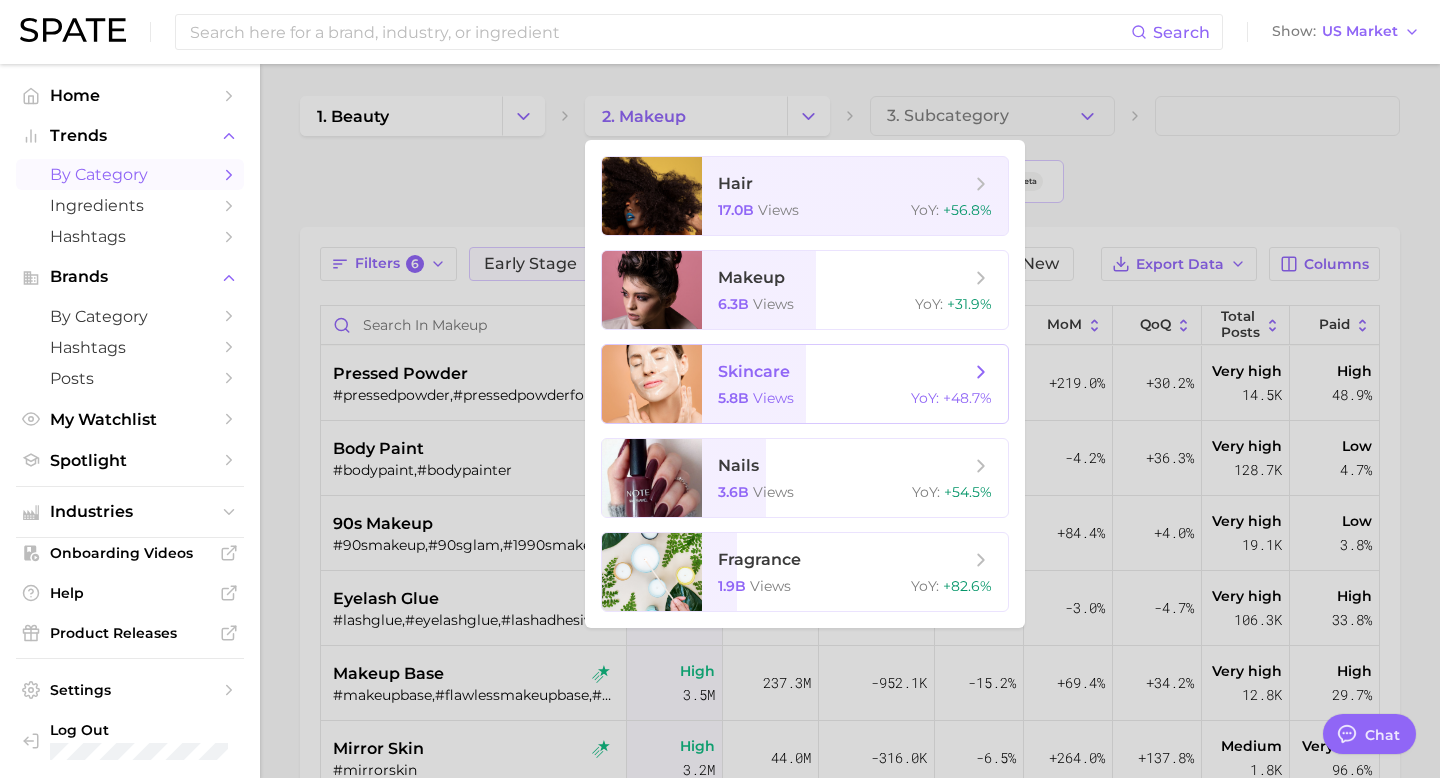 click on "views" at bounding box center (773, 398) 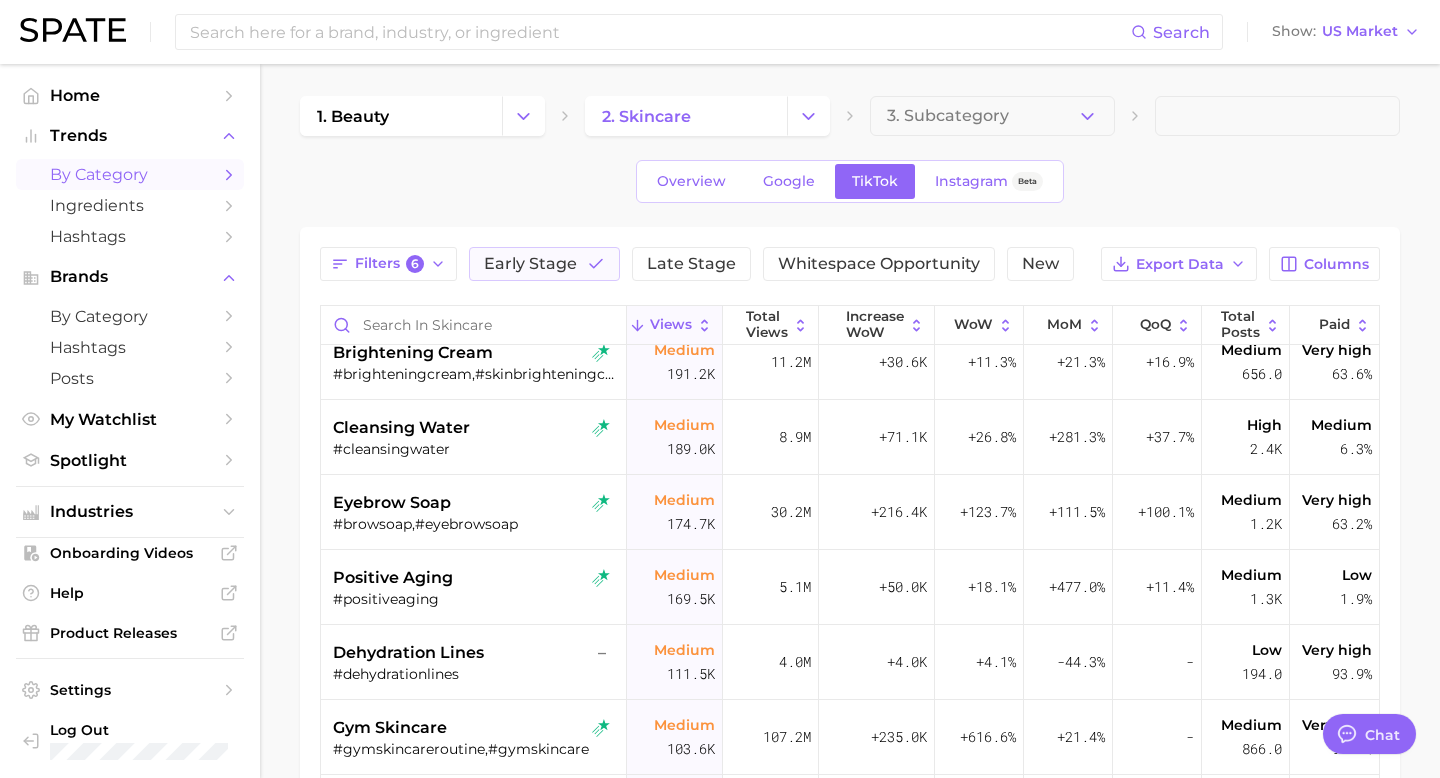 scroll, scrollTop: 3548, scrollLeft: 0, axis: vertical 